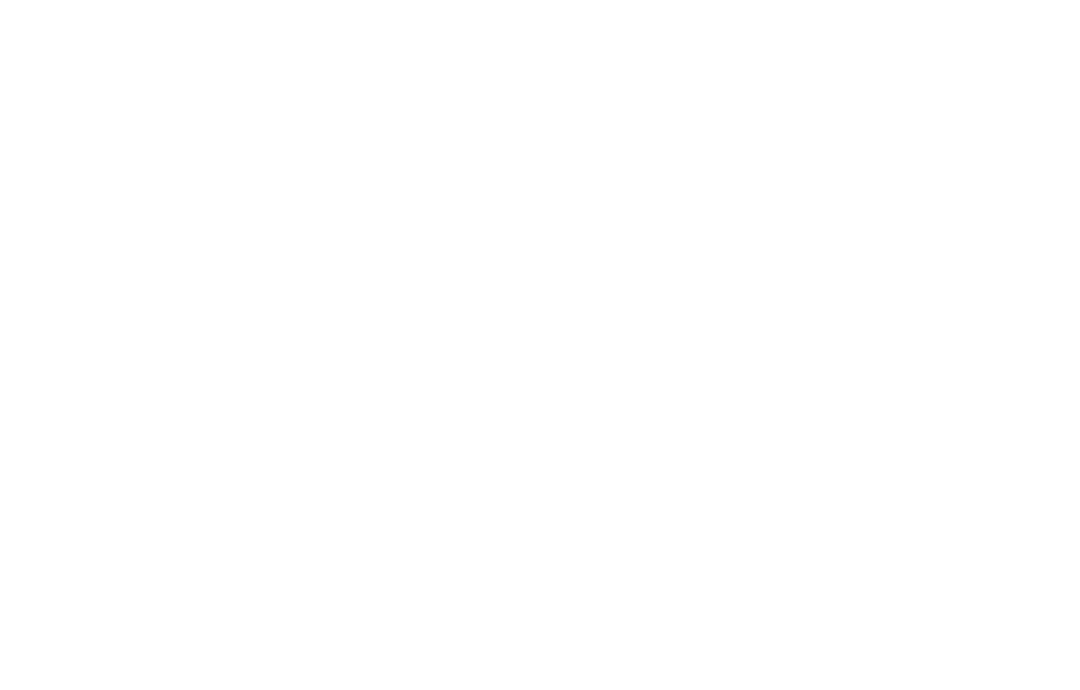 scroll, scrollTop: 0, scrollLeft: 0, axis: both 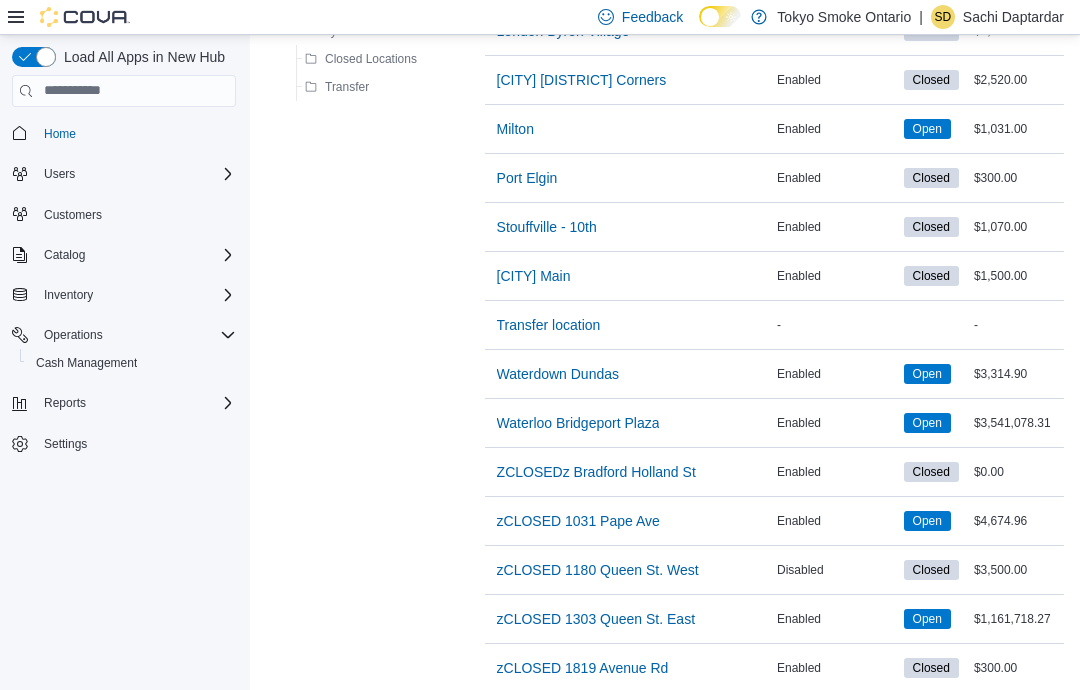 click on "Waterdown Dundas" at bounding box center (558, 374) 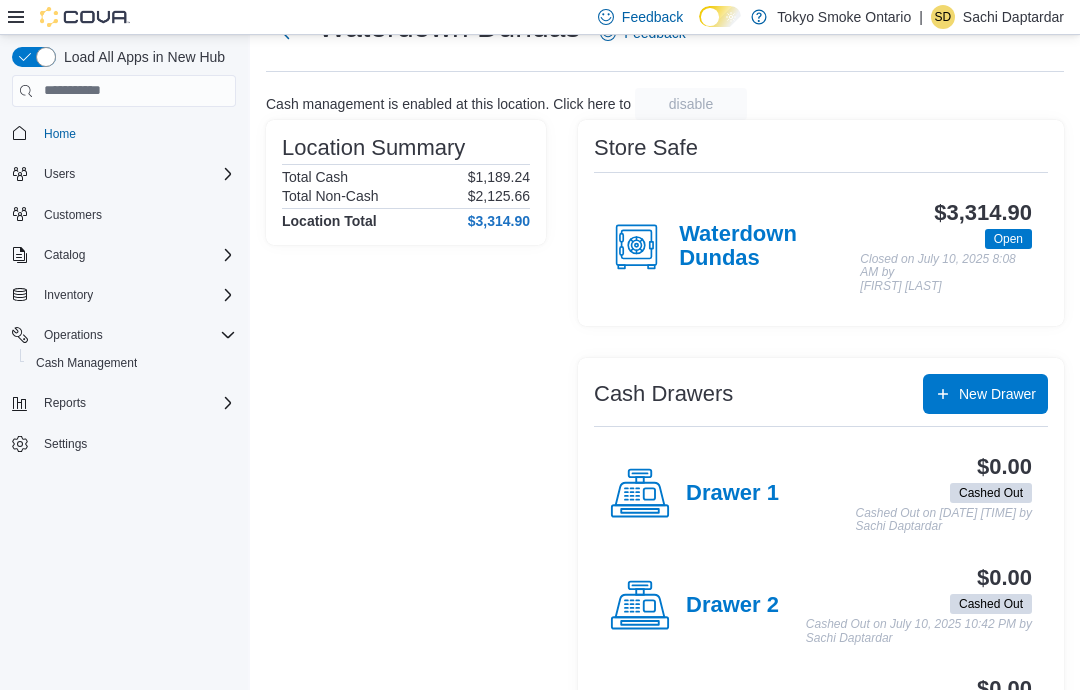 click on "Waterdown Dundas" at bounding box center (769, 247) 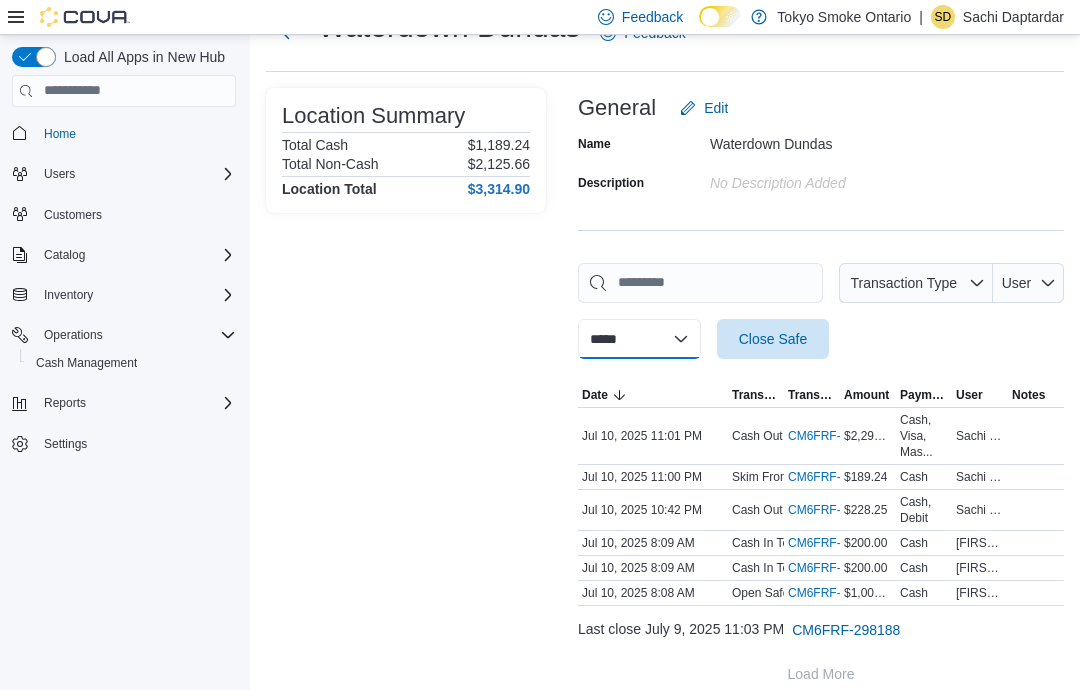 click on "**********" at bounding box center (639, 339) 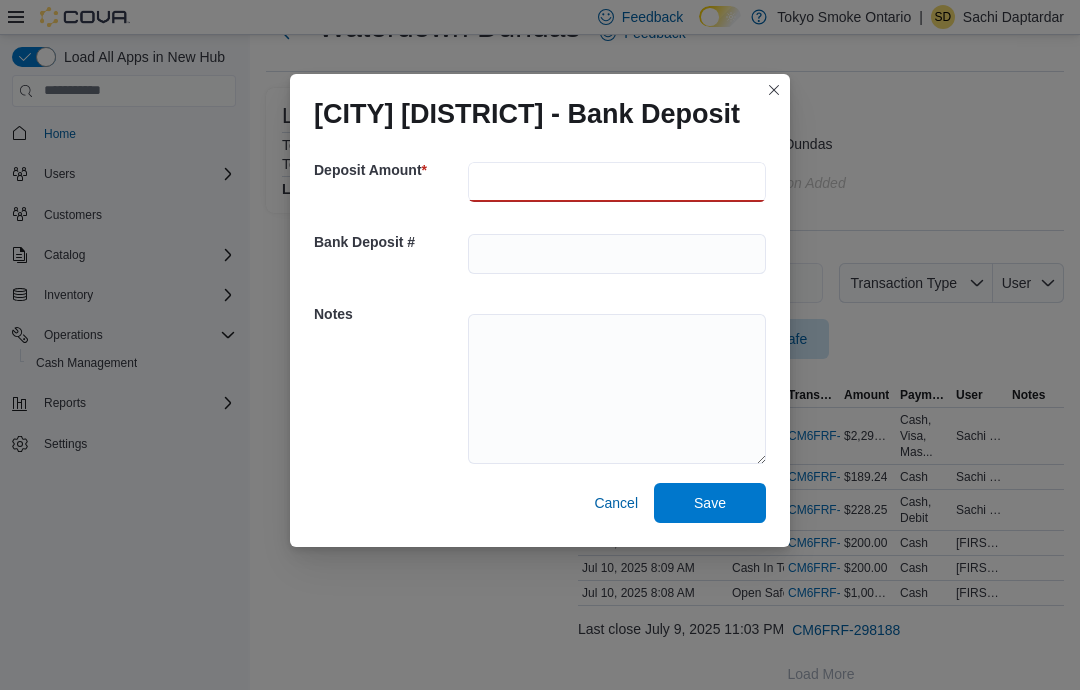 click at bounding box center [617, 182] 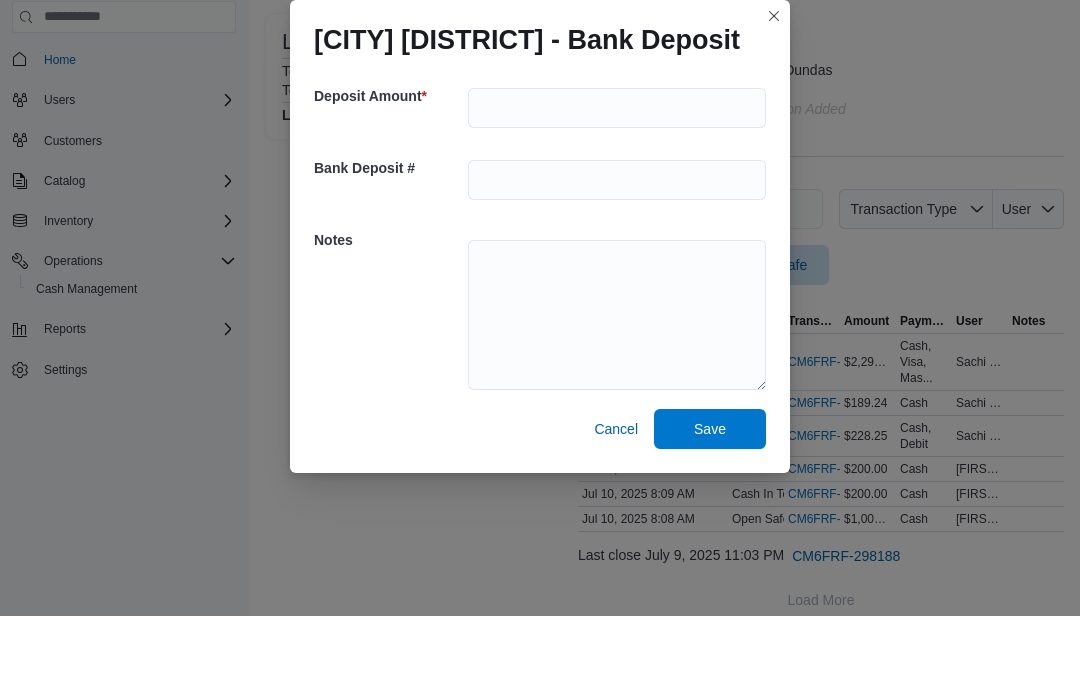 scroll, scrollTop: 103, scrollLeft: 0, axis: vertical 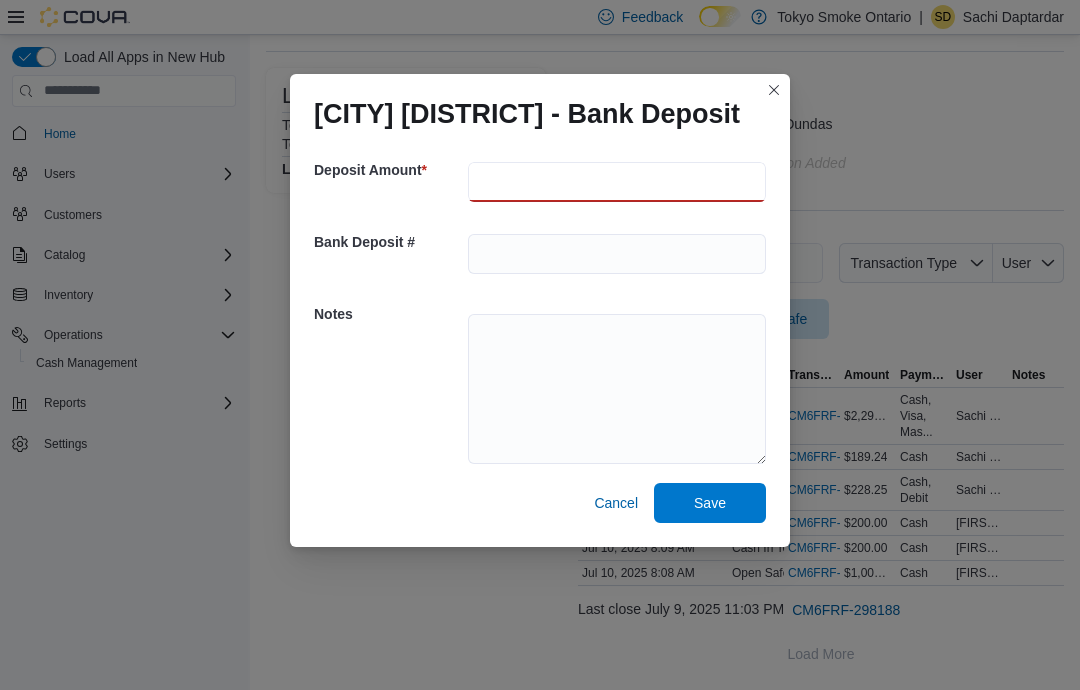type on "******" 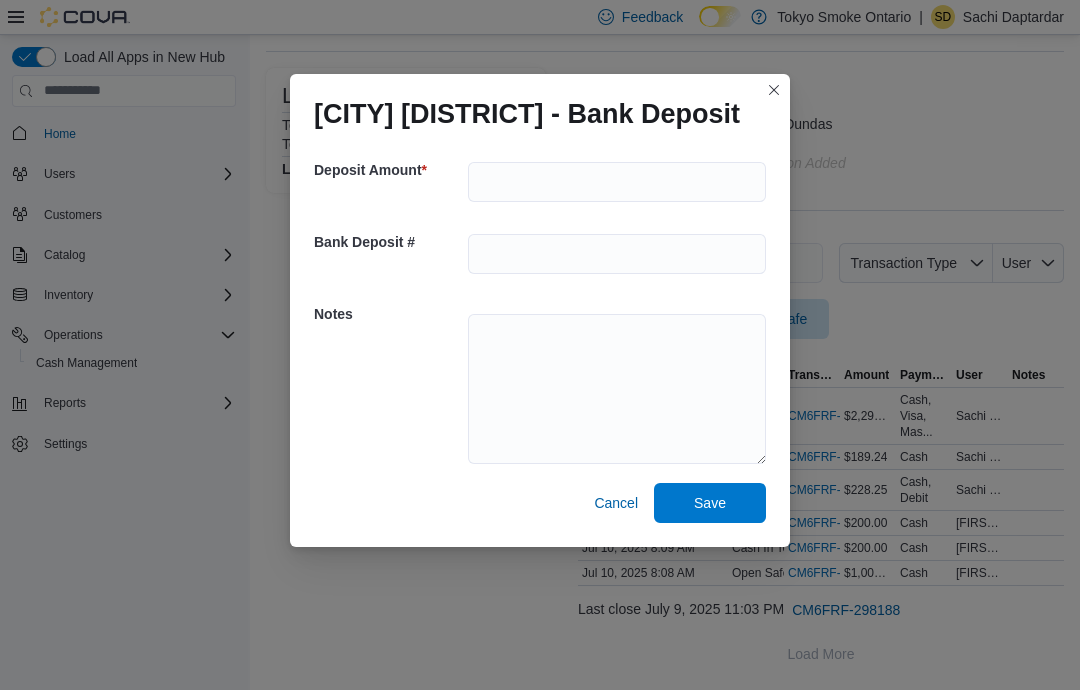 click on "Save" at bounding box center (710, 503) 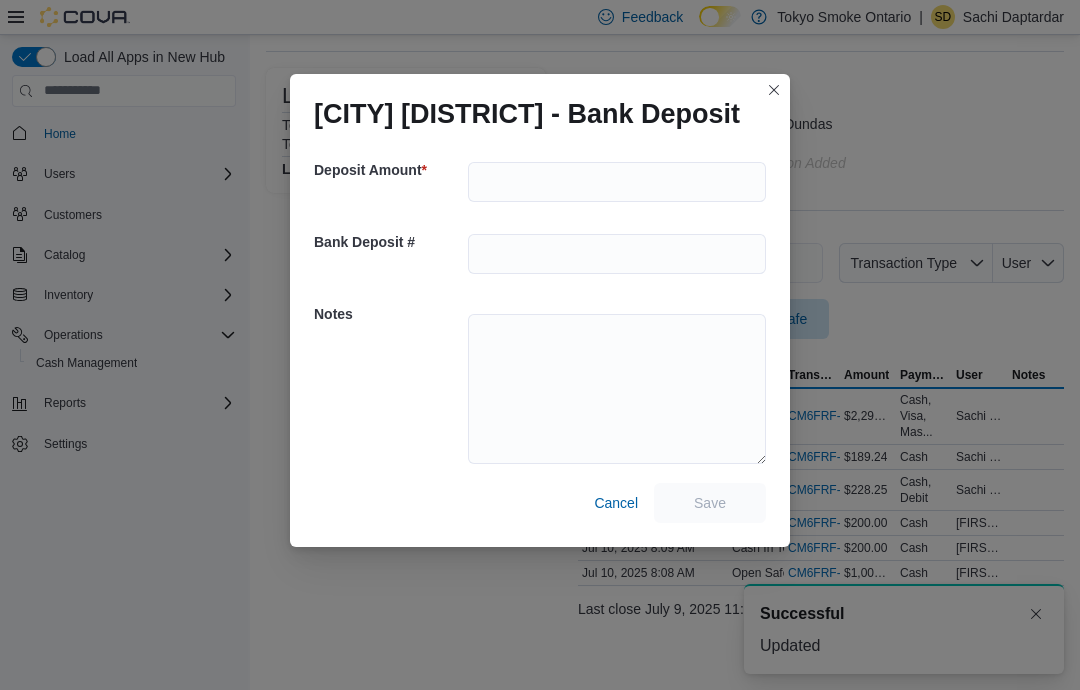 scroll, scrollTop: 4, scrollLeft: 0, axis: vertical 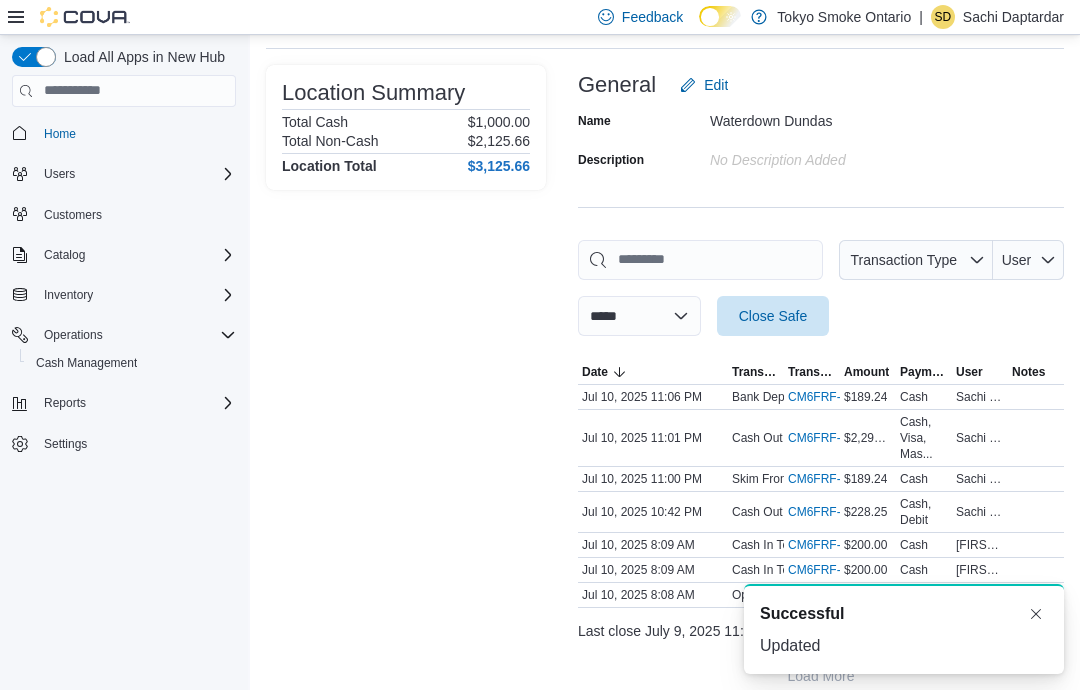 click on "Close Safe" at bounding box center [773, 316] 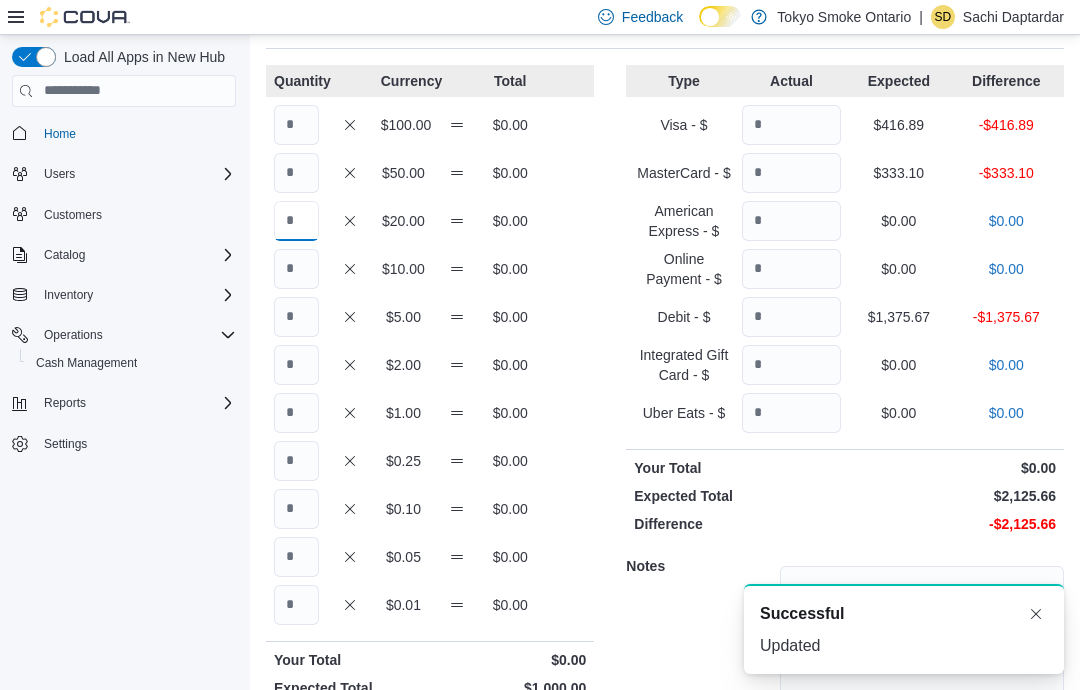 click at bounding box center (296, 221) 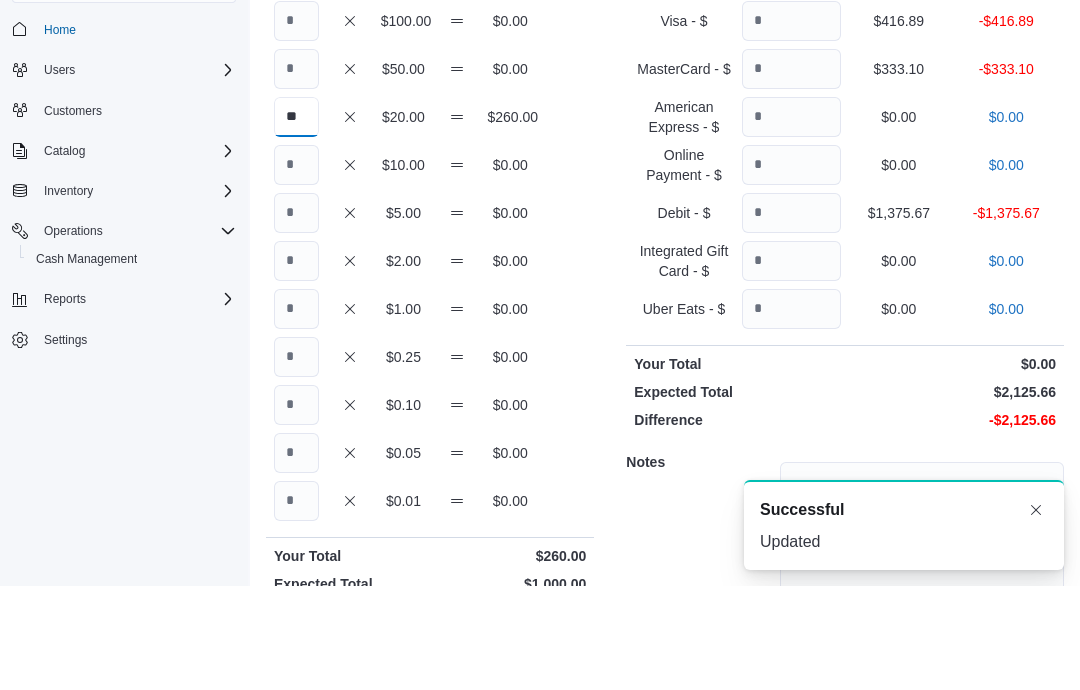 type on "**" 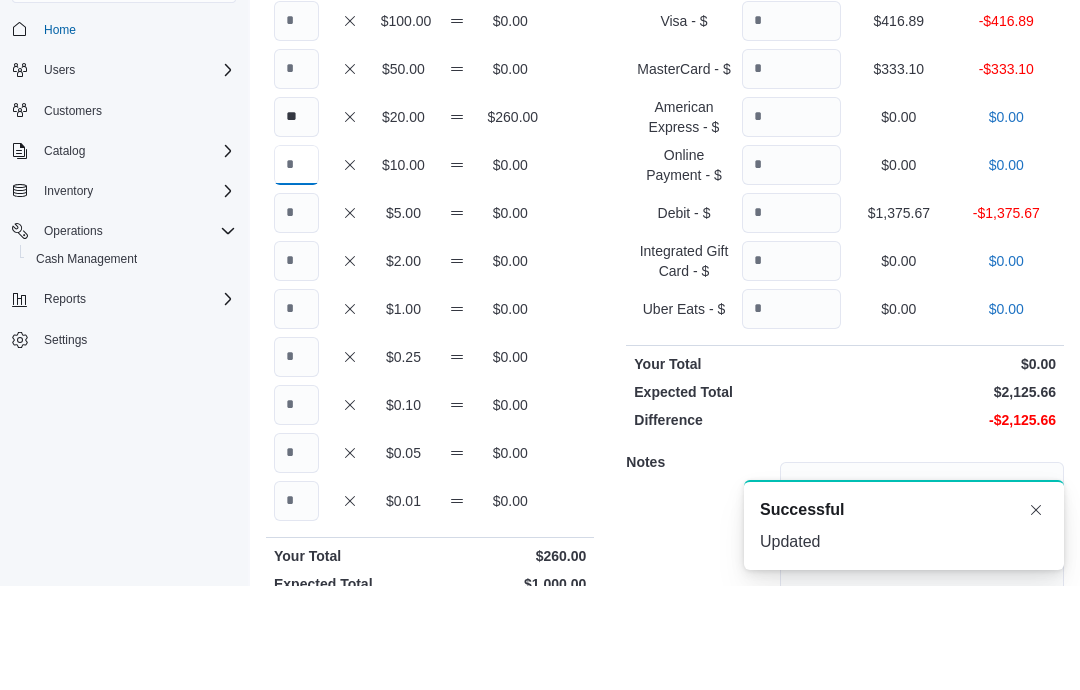 click at bounding box center [296, 269] 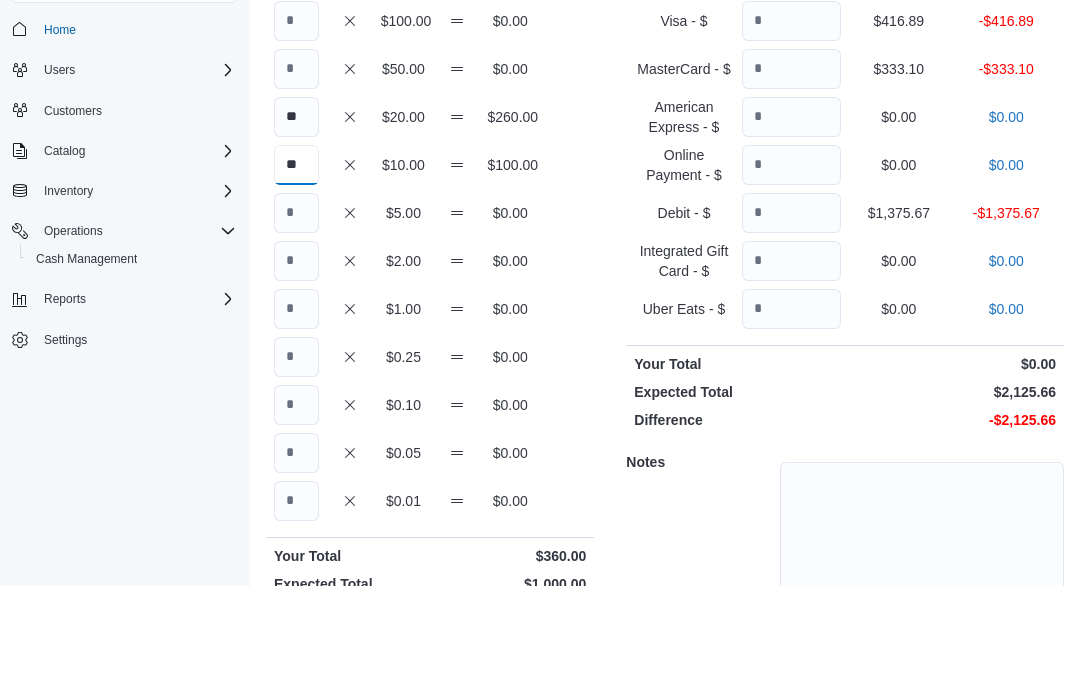 type on "**" 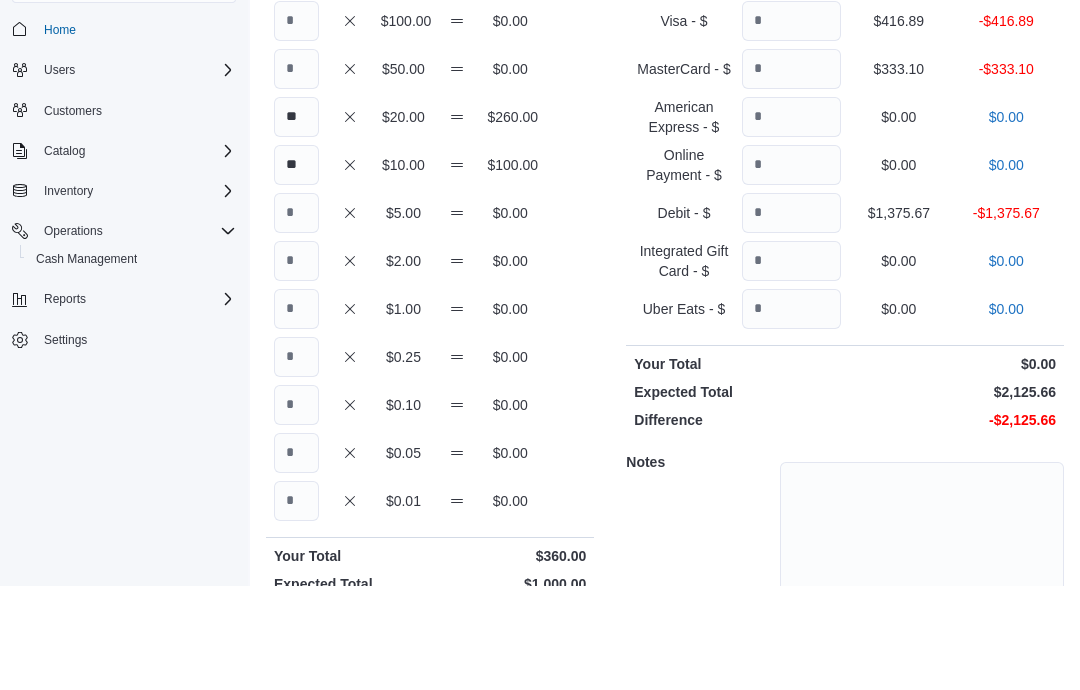 click at bounding box center (296, 317) 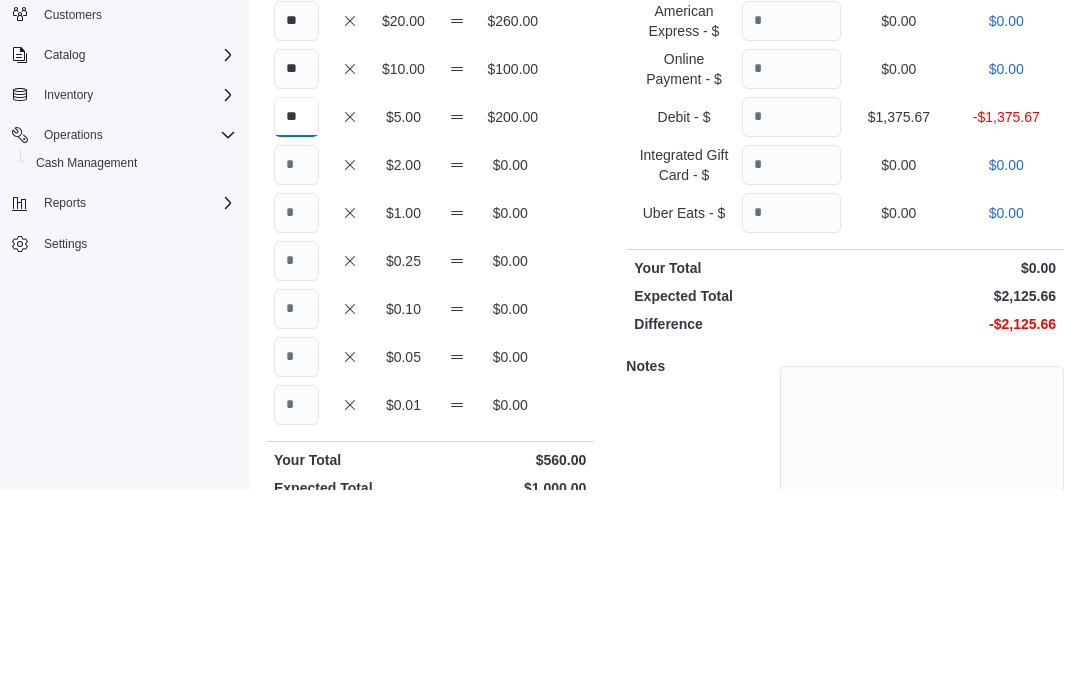 type on "**" 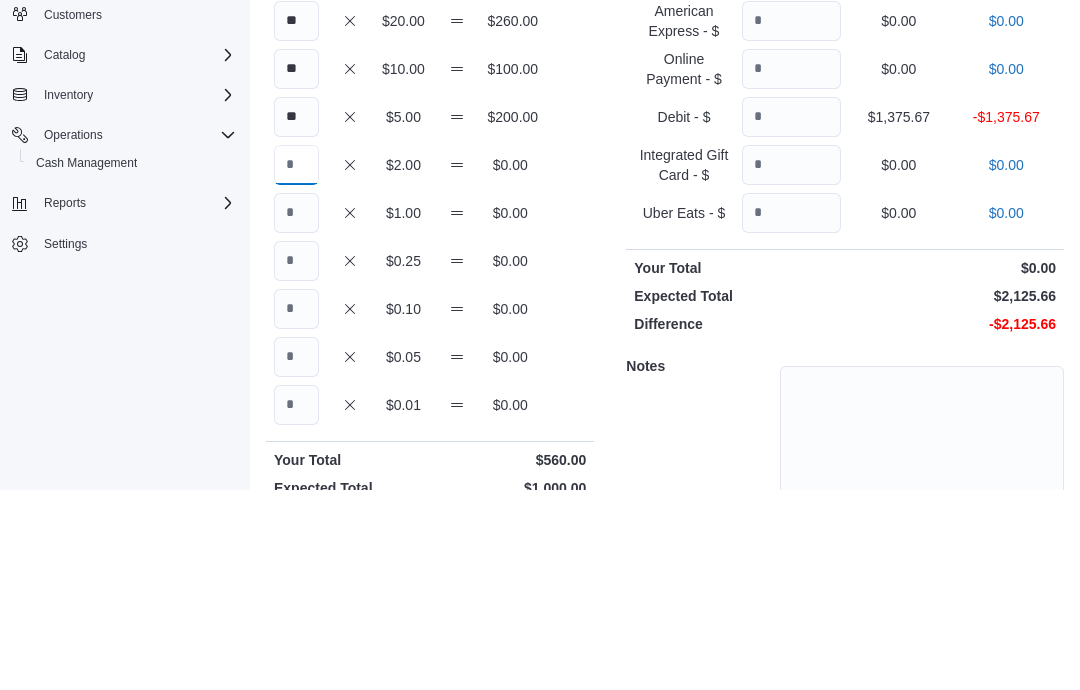 click at bounding box center (296, 365) 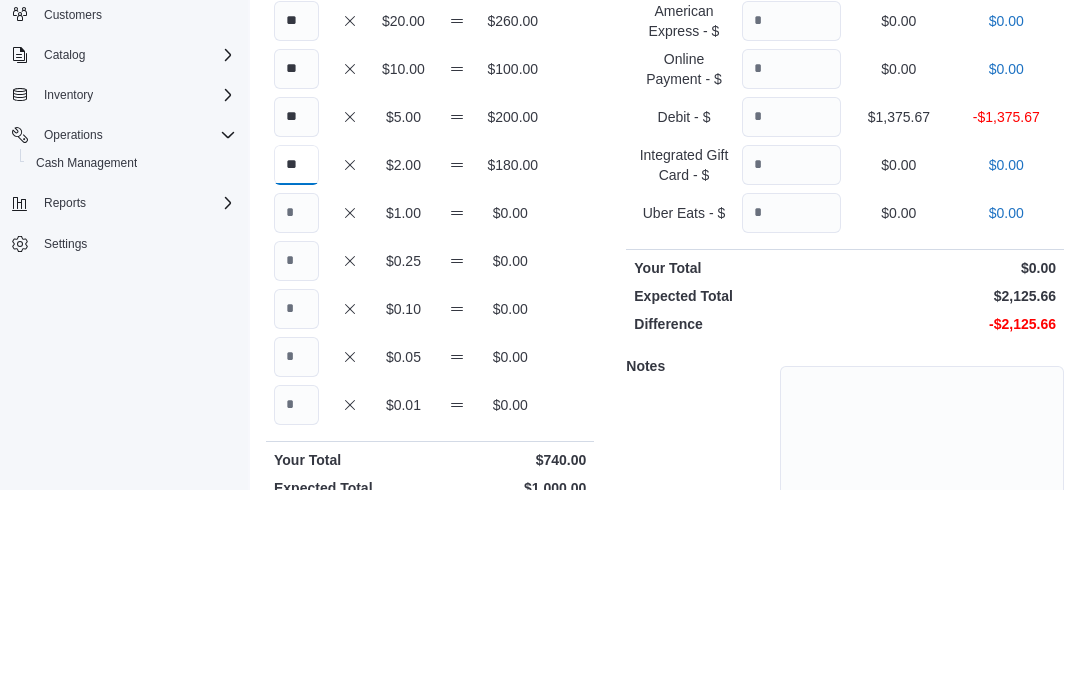 type on "**" 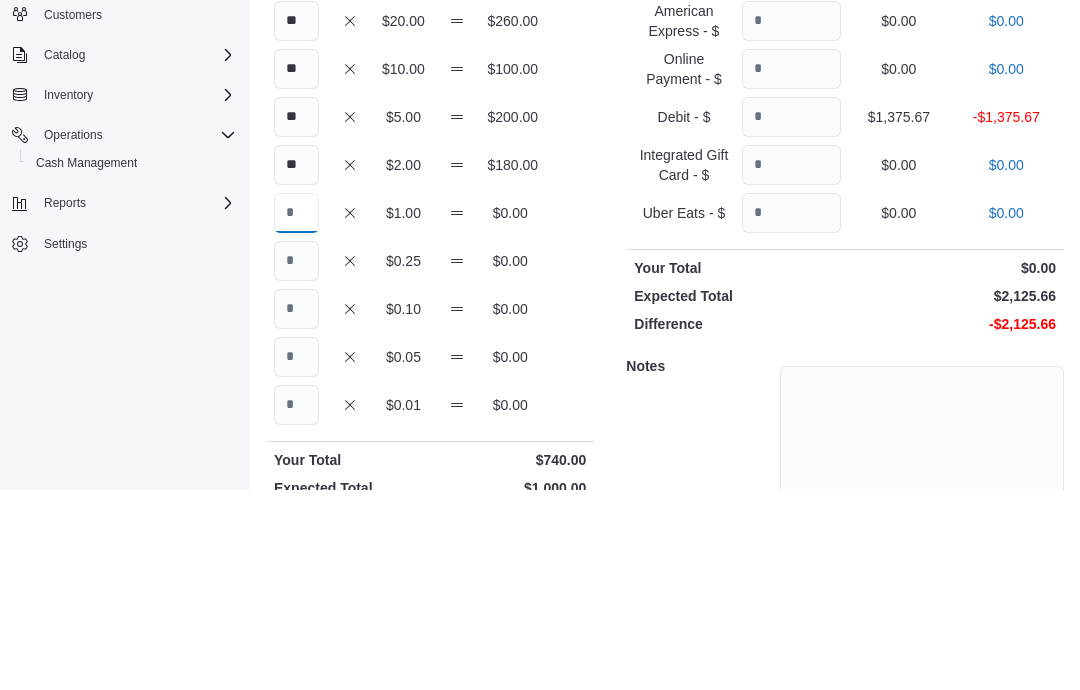 click at bounding box center (296, 413) 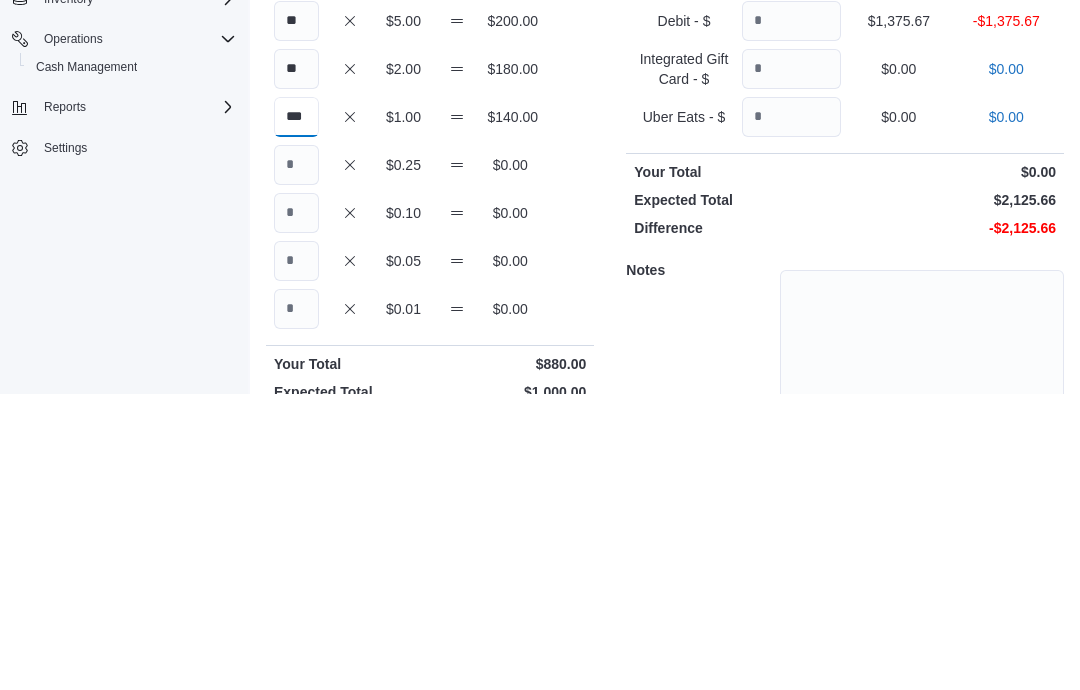 type on "***" 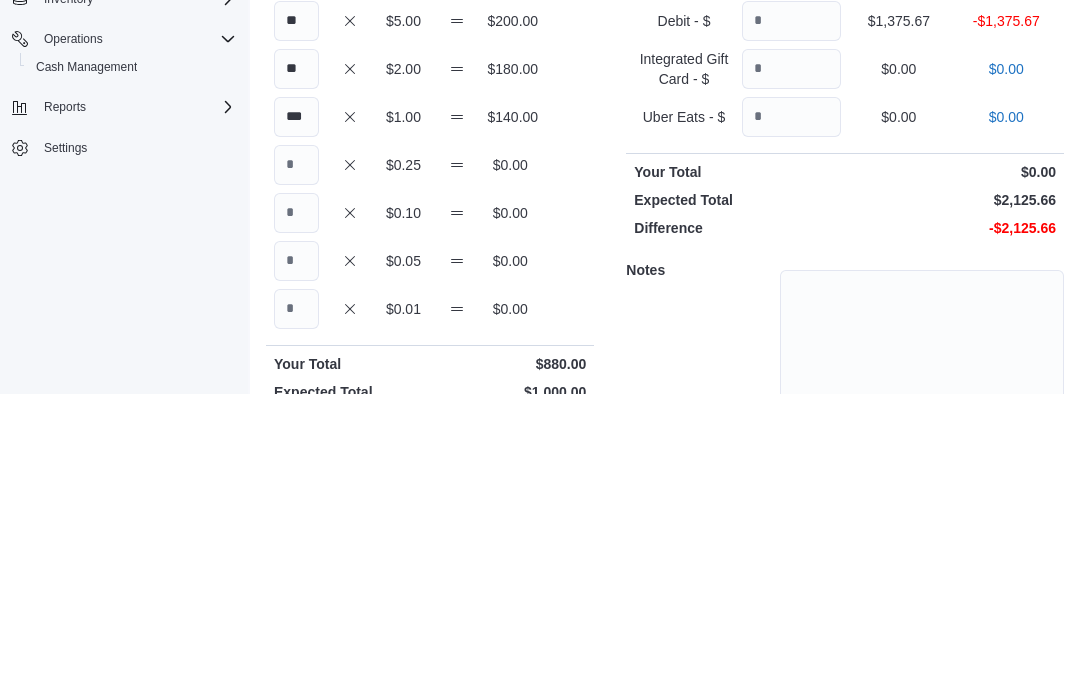 click at bounding box center [296, 461] 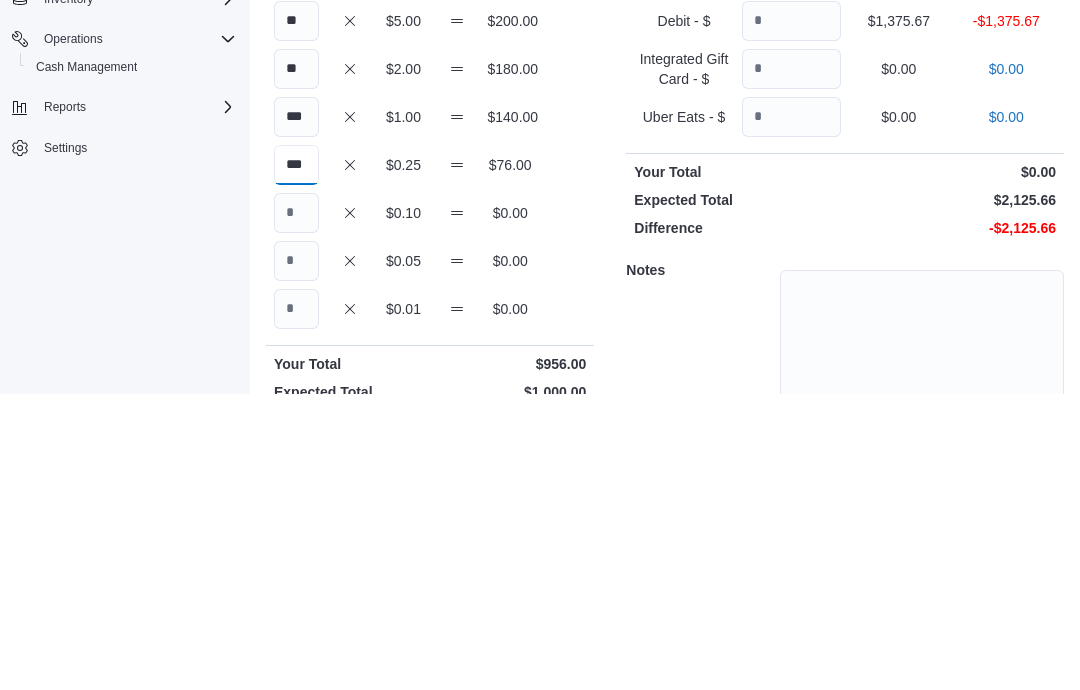 type on "***" 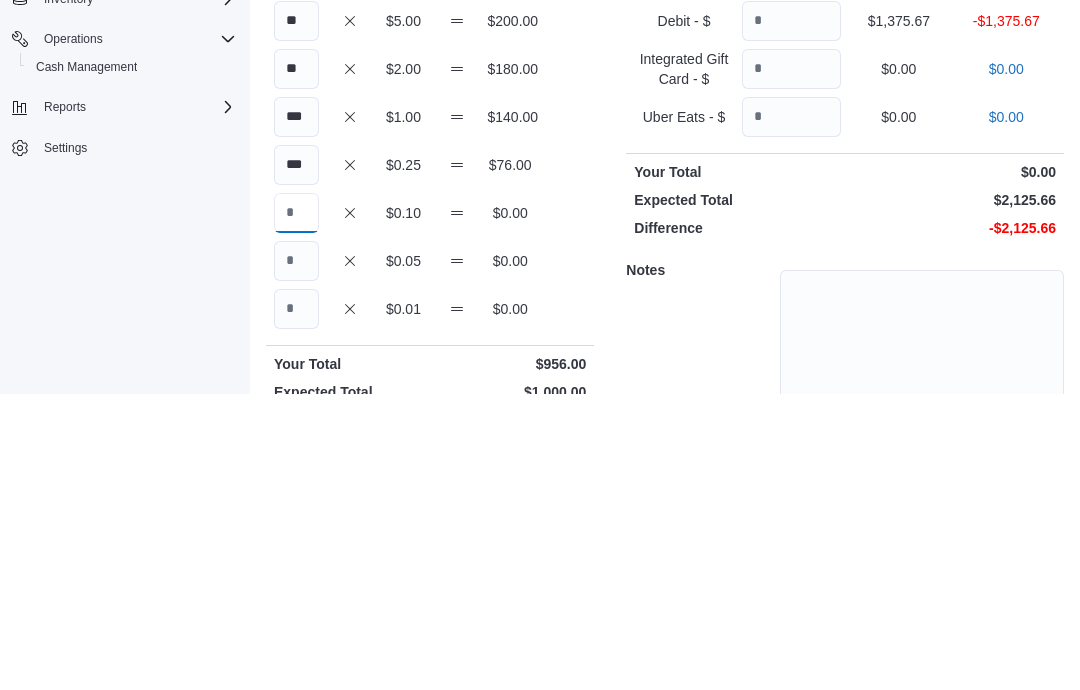click at bounding box center [296, 509] 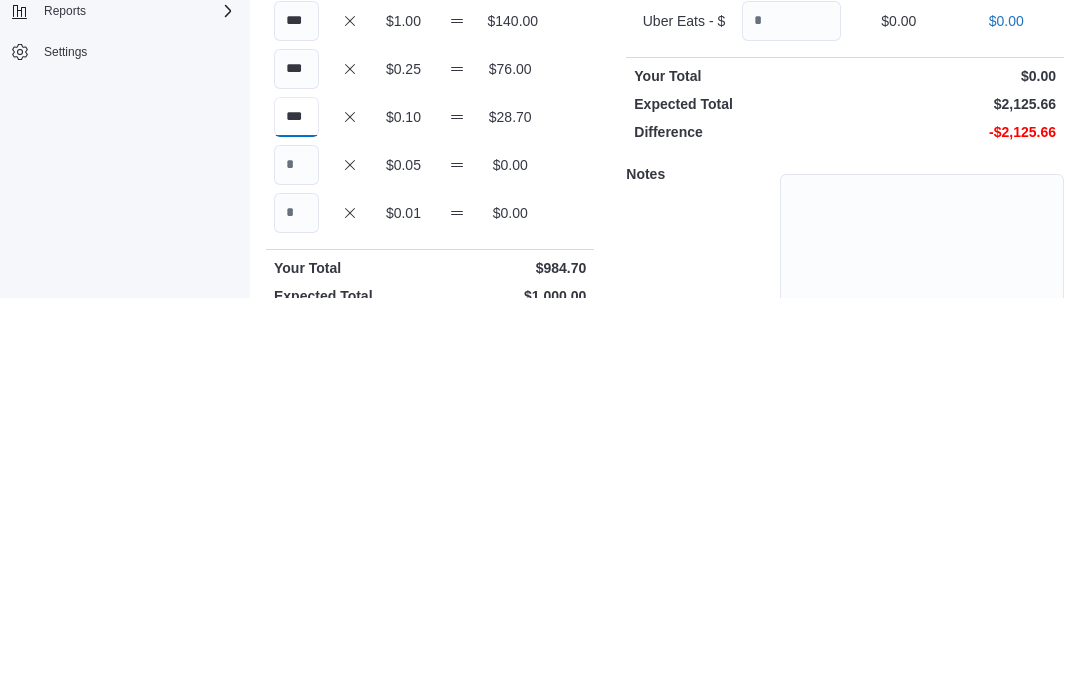 type on "***" 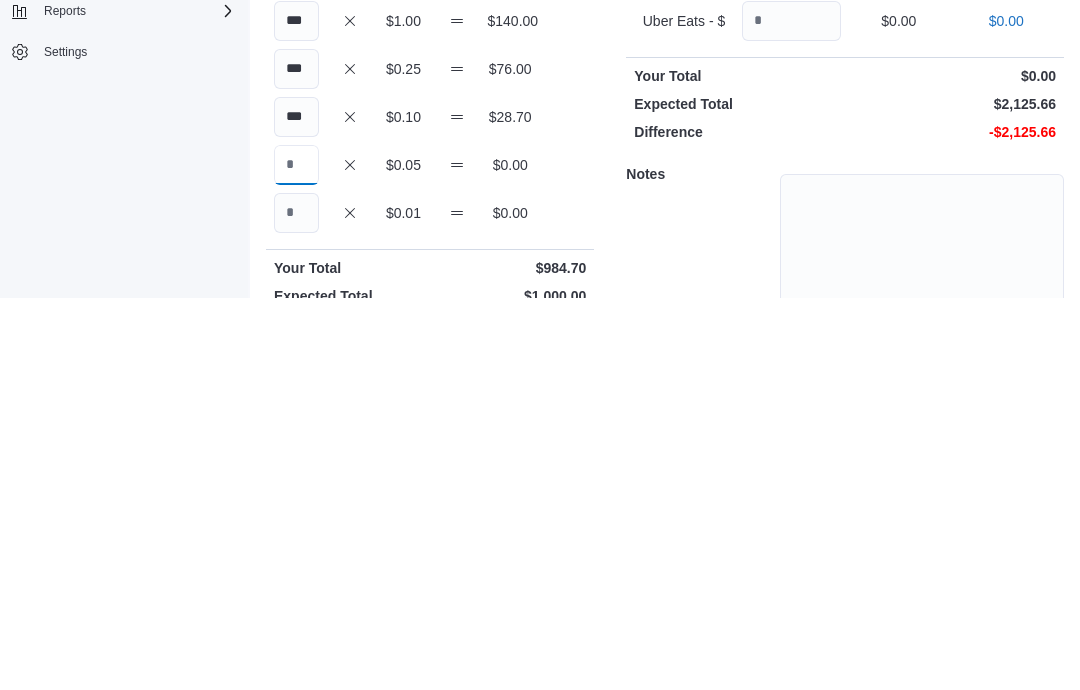 click at bounding box center (296, 557) 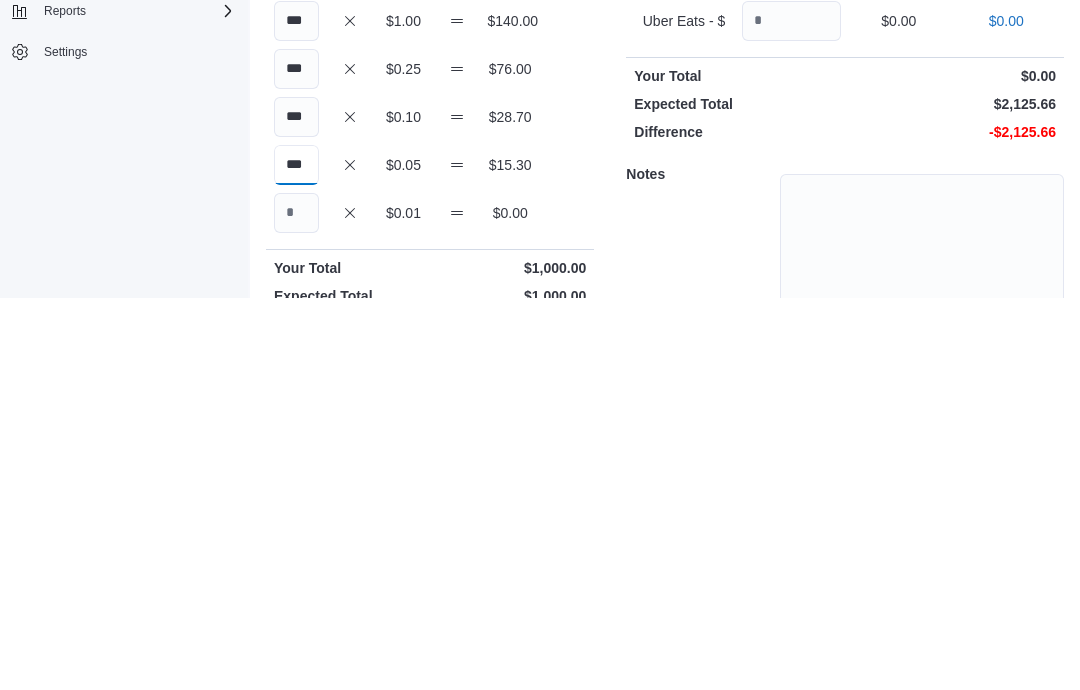 type on "***" 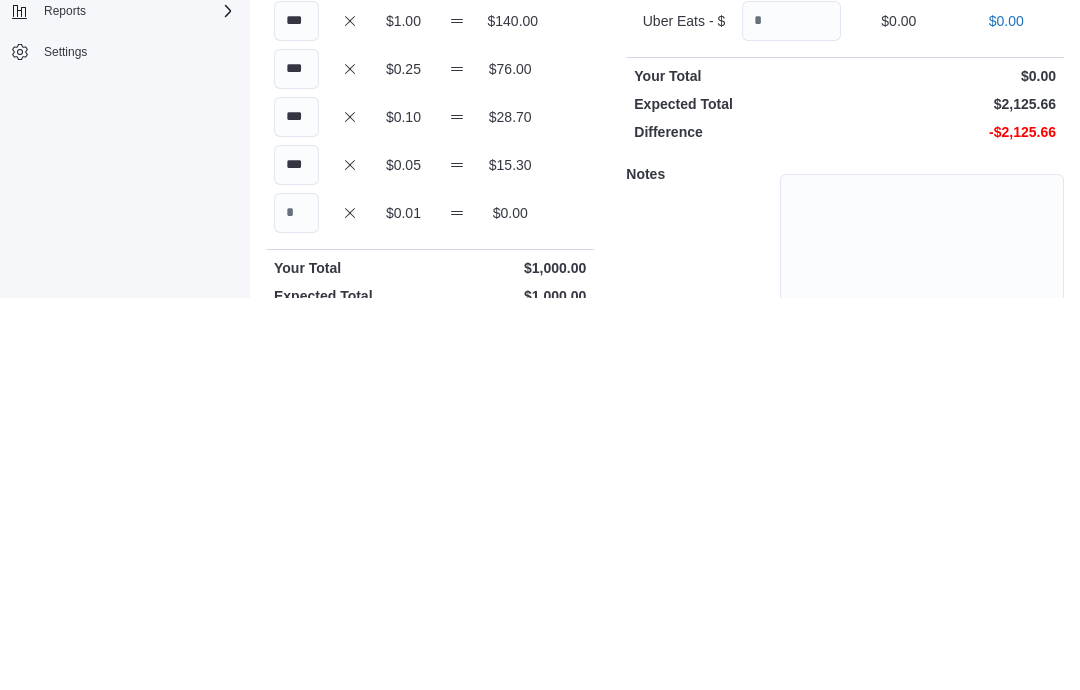 click on "Notes" at bounding box center [701, 566] 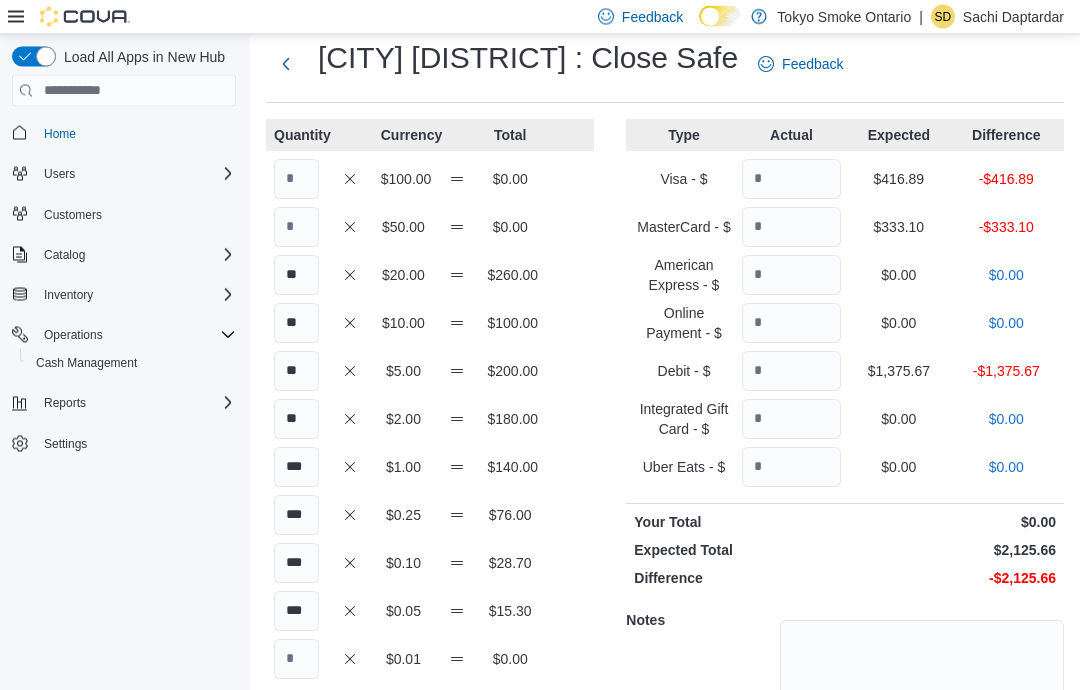scroll, scrollTop: 48, scrollLeft: 0, axis: vertical 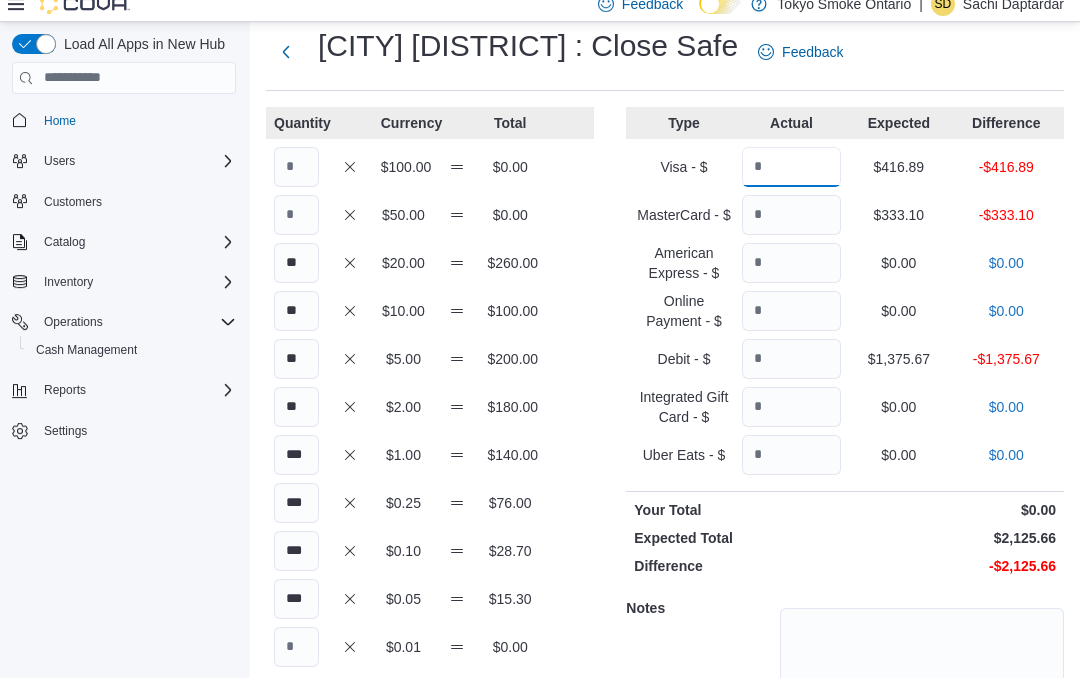 click at bounding box center [791, 180] 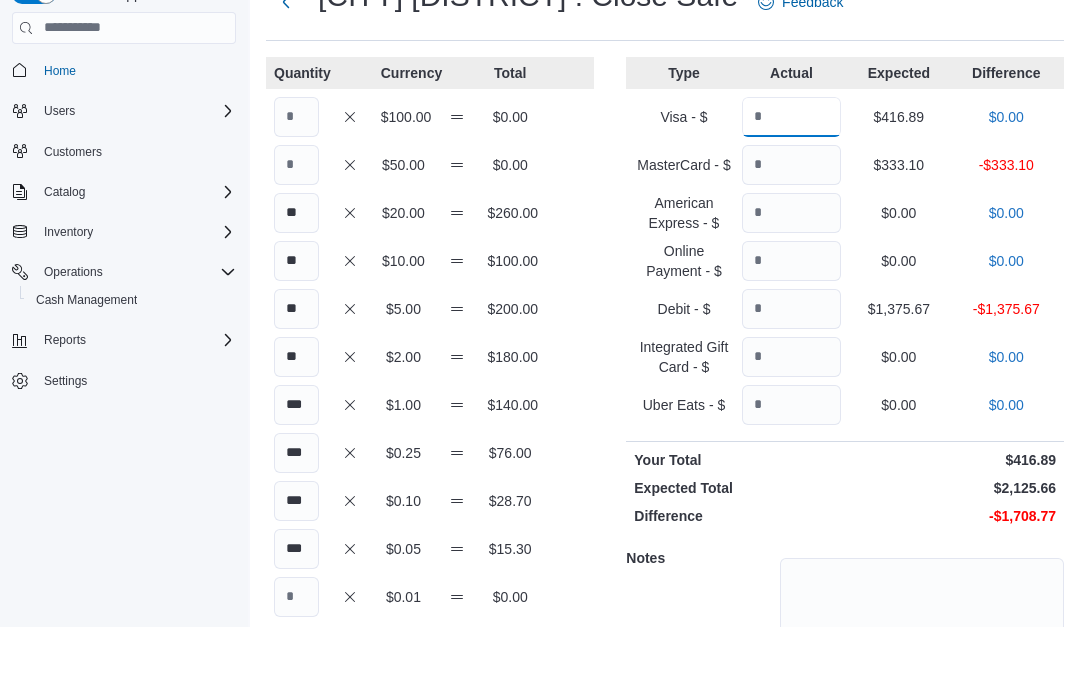 type on "******" 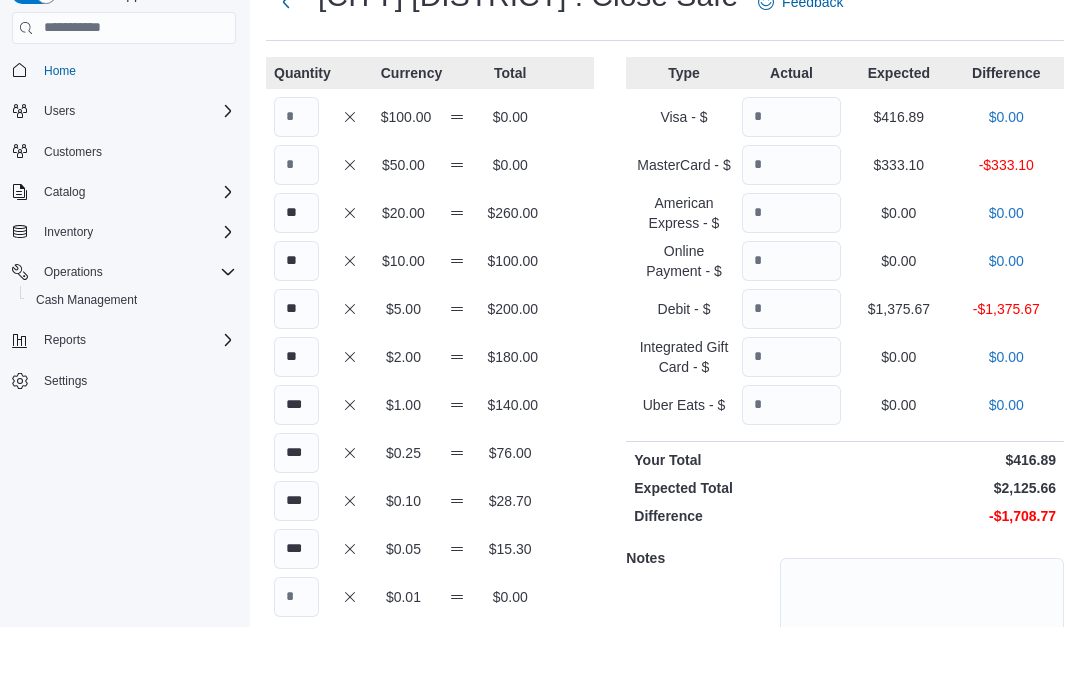 click at bounding box center [791, 228] 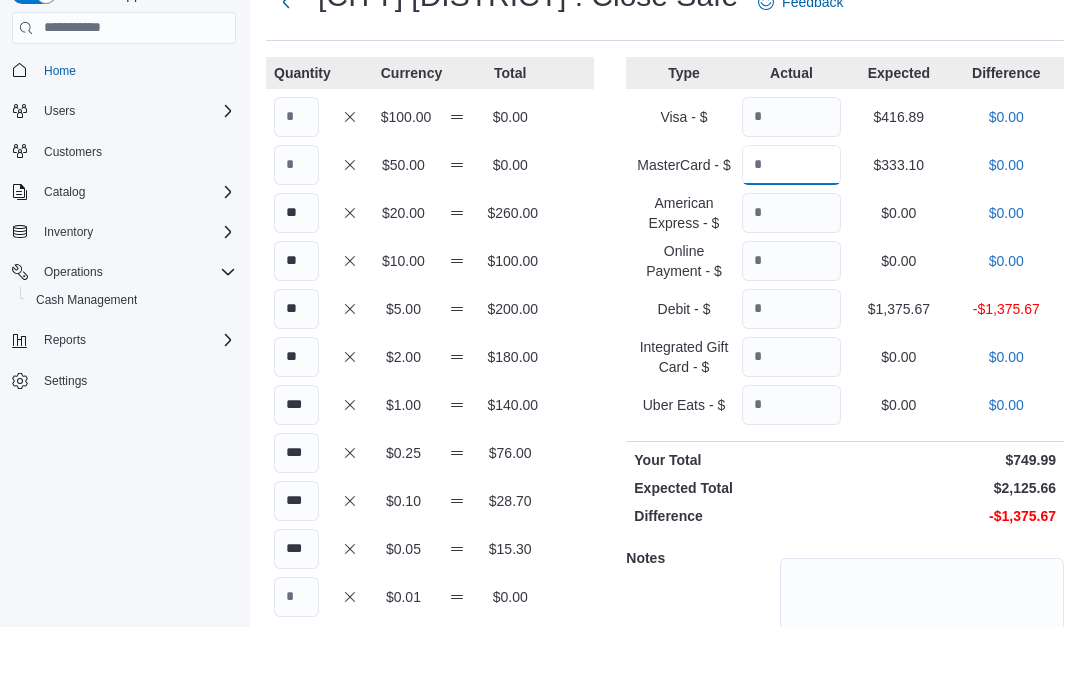 type on "******" 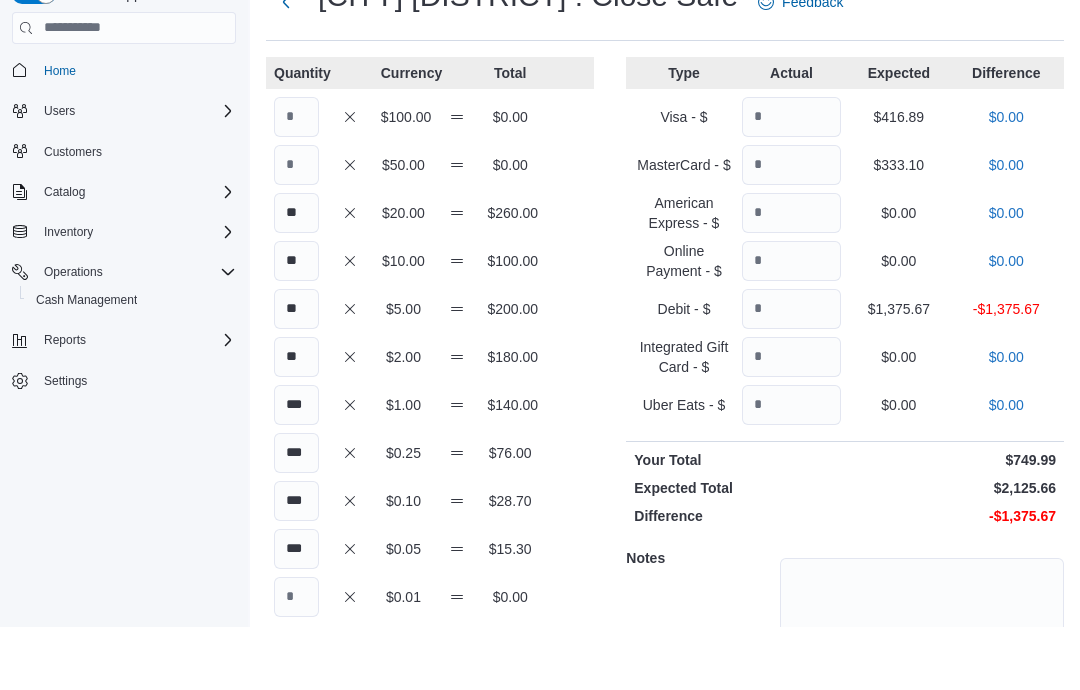 click on "Type Actual Expected Difference Visa - $ ****** $416.89 $0.00 MasterCard - $ ****** $333.10 $0.00 American Express - $ $0.00 $0.00 Online Payment - $ $0.00 $0.00 Debit - $ $1,375.67 -$1,375.67 Integrated Gift Card - $ $0.00 $0.00 Uber Eats - $ $0.00 $0.00 Your Total $749.99 Expected Total $2,125.66 Difference -$1,375.67 Notes Cancel Save" at bounding box center (845, 475) 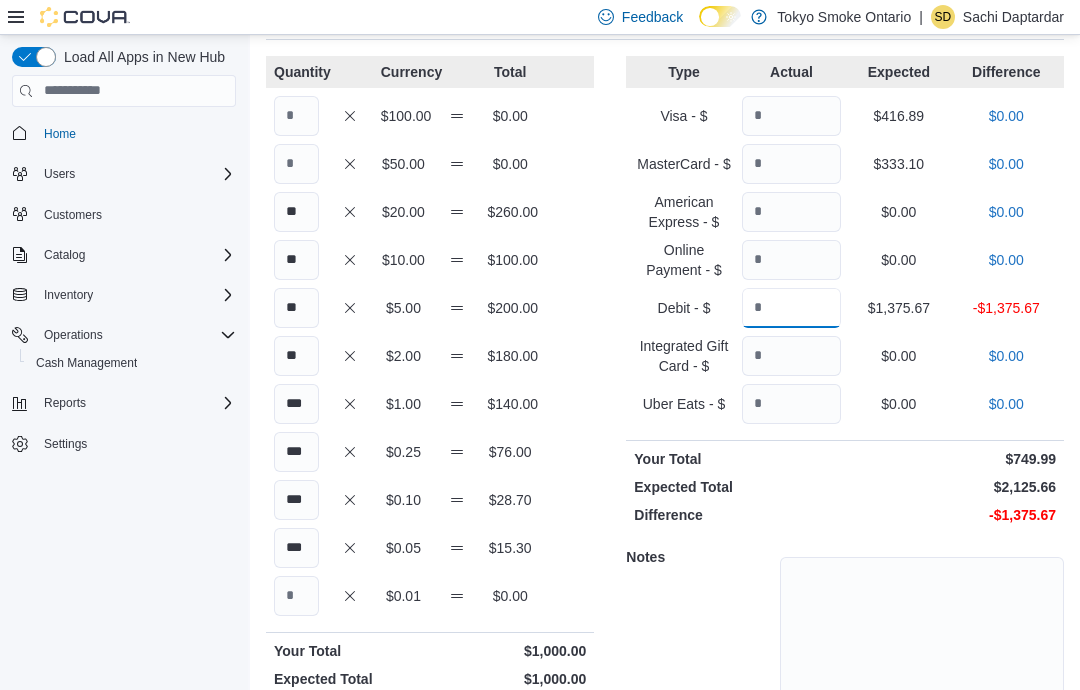 click at bounding box center (791, 308) 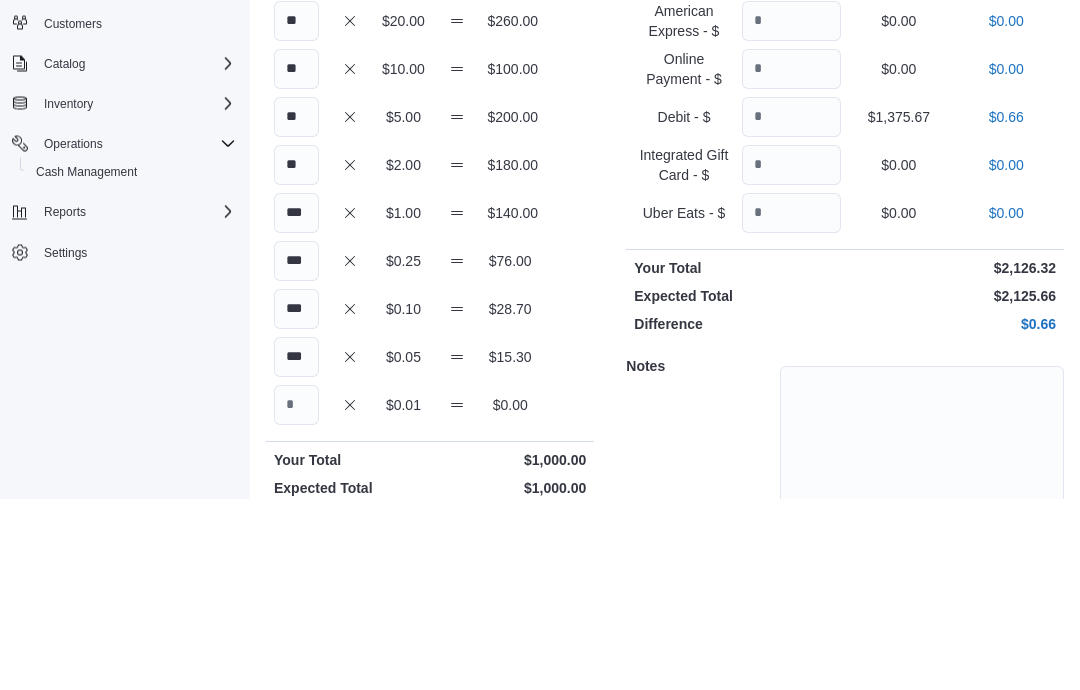 click on "Debit - $ ******* $1,375.67 $0.66" at bounding box center (845, 309) 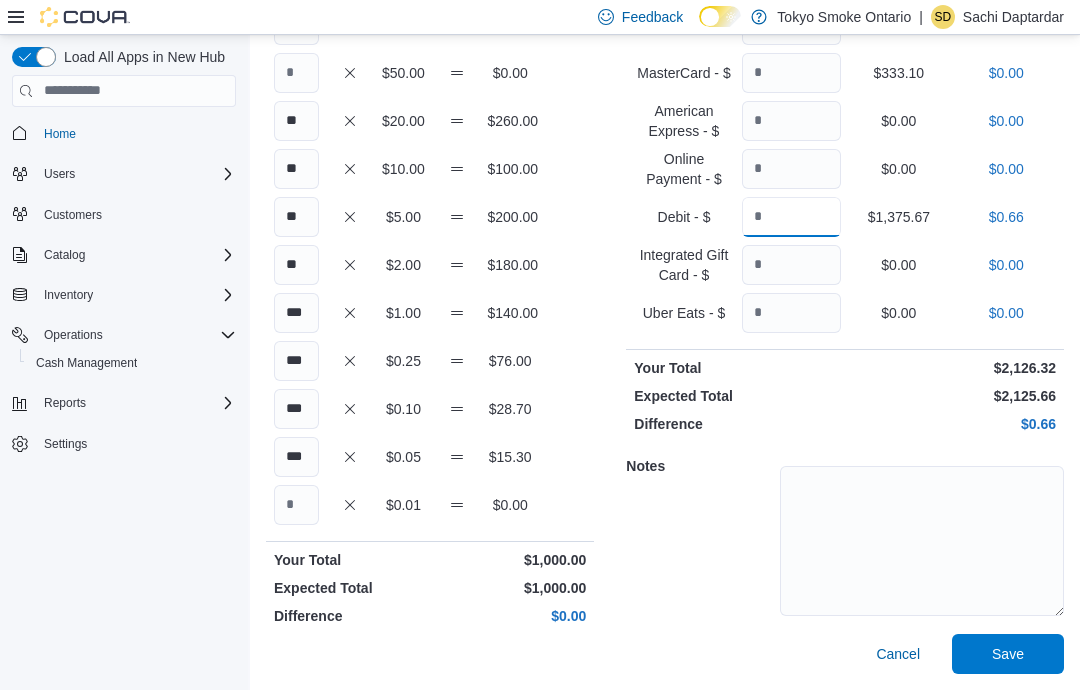click on "*******" at bounding box center [791, 217] 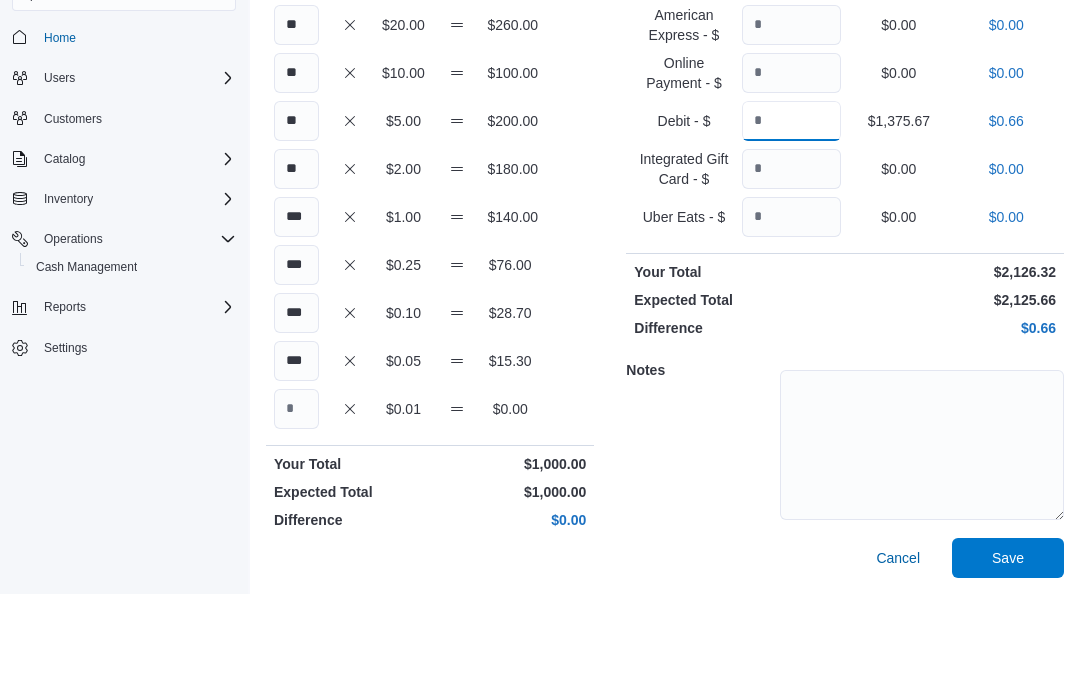 click on "*******" at bounding box center [791, 217] 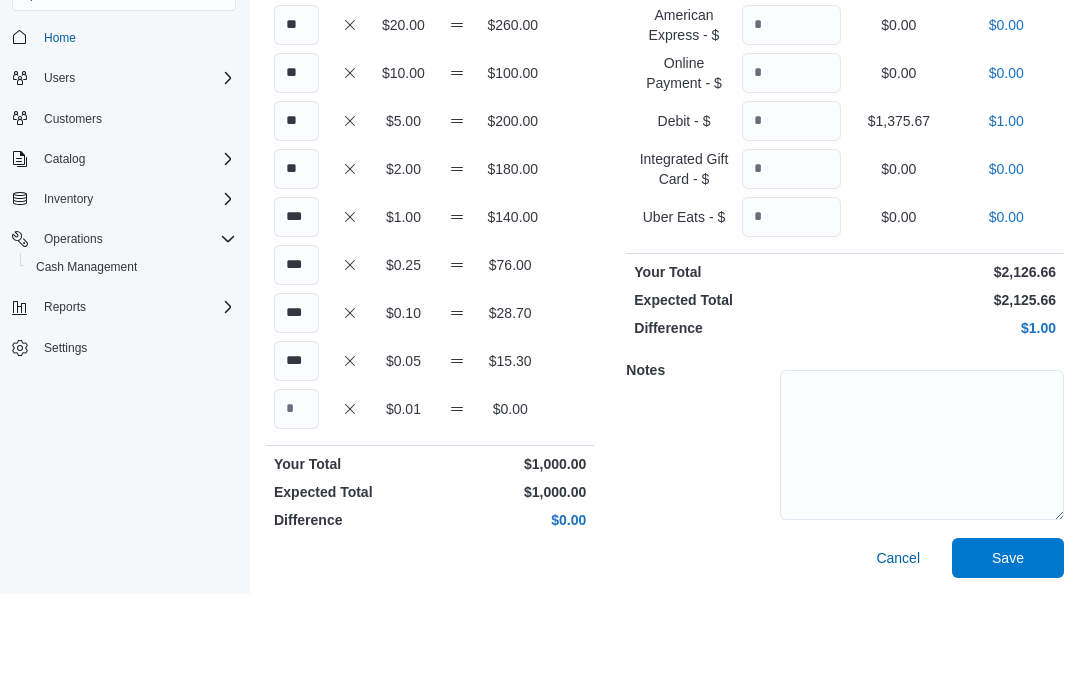 click on "Integrated Gift Card - $ $0.00 $0.00" at bounding box center (845, 265) 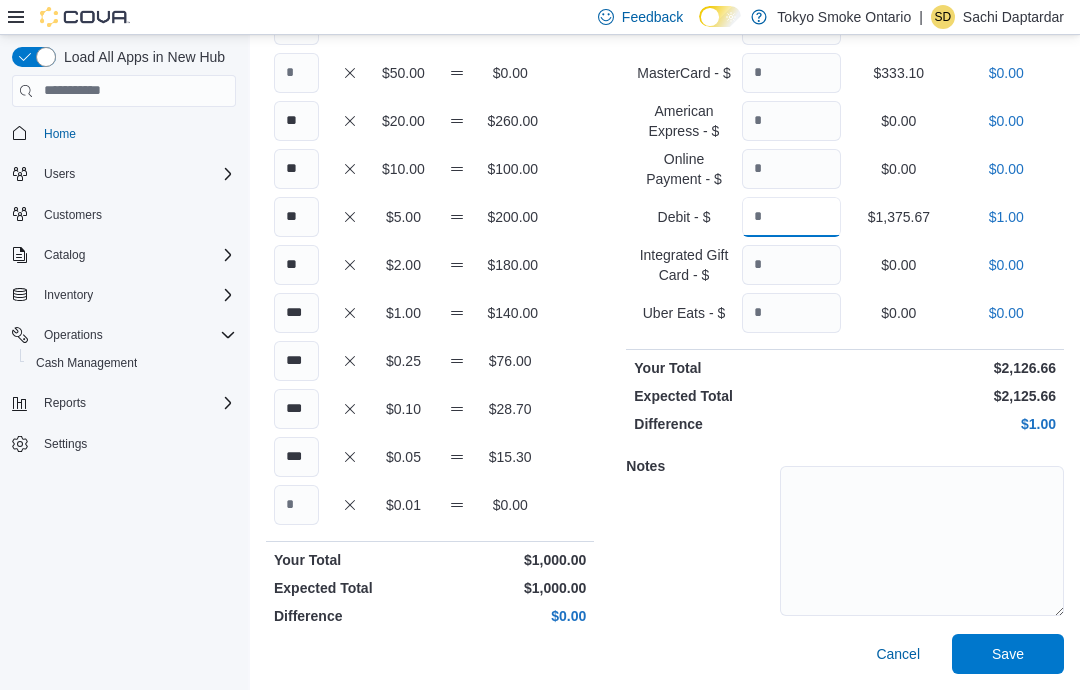 click on "*******" at bounding box center [791, 217] 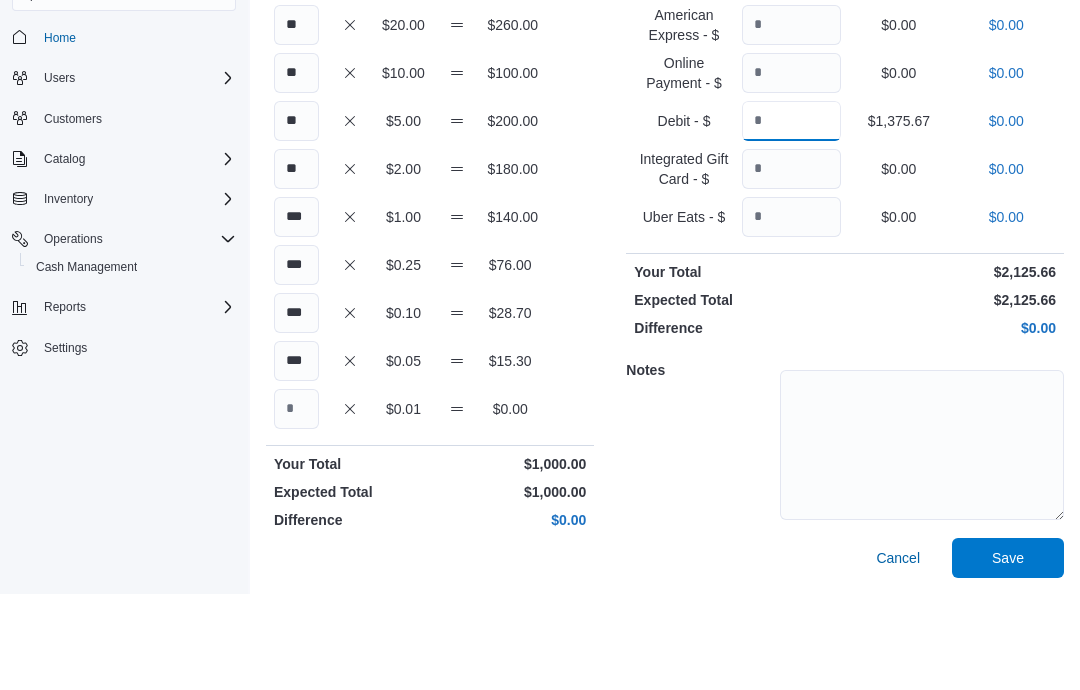 type on "*******" 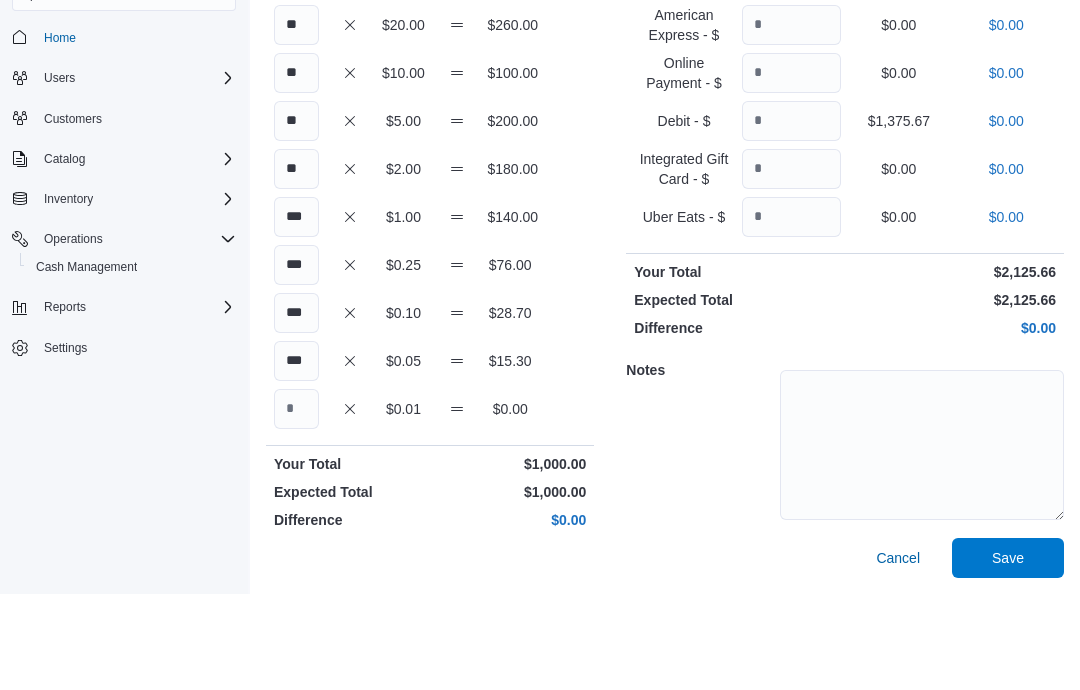 click on "Type Actual Expected Difference Visa - $ ****** $416.89 $0.00 MasterCard - $ ****** $333.10 $0.00 American Express - $ $0.00 $0.00 Online Payment - $ $0.00 $0.00 Debit - $ ******* $1,375.67 $0.00 Integrated Gift Card - $ $0.00 $0.00 Uber Eats - $ $0.00 $0.00 Your Total $2,125.66 Expected Total $2,125.66 Difference $0.00 Notes Cancel Save" at bounding box center (845, 320) 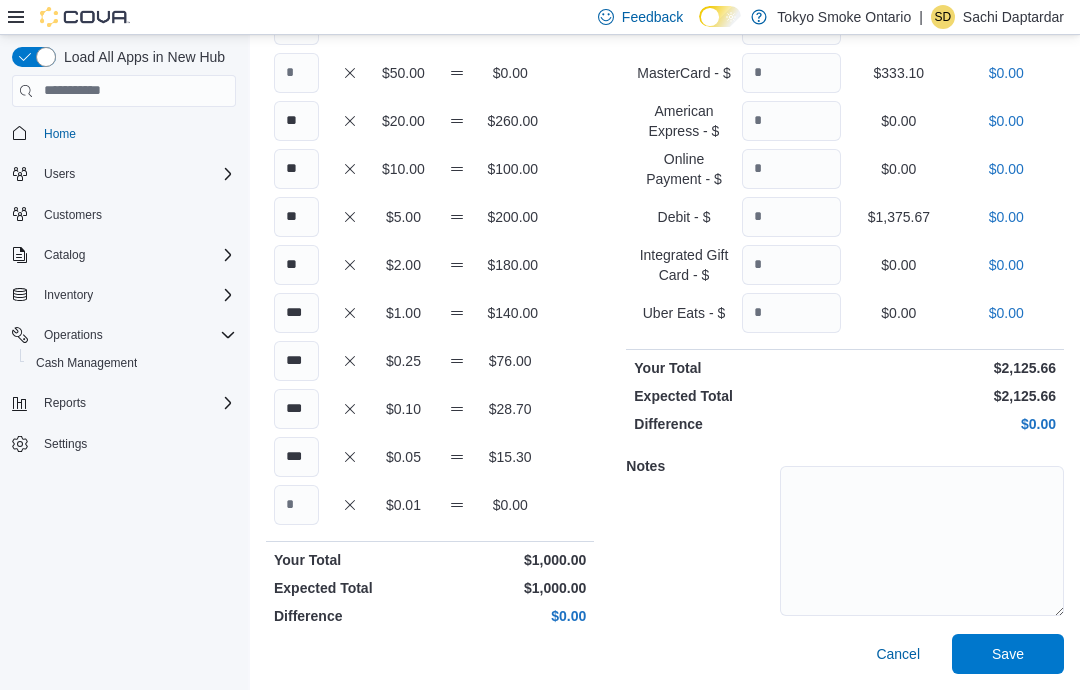click on "Save" at bounding box center [1008, 654] 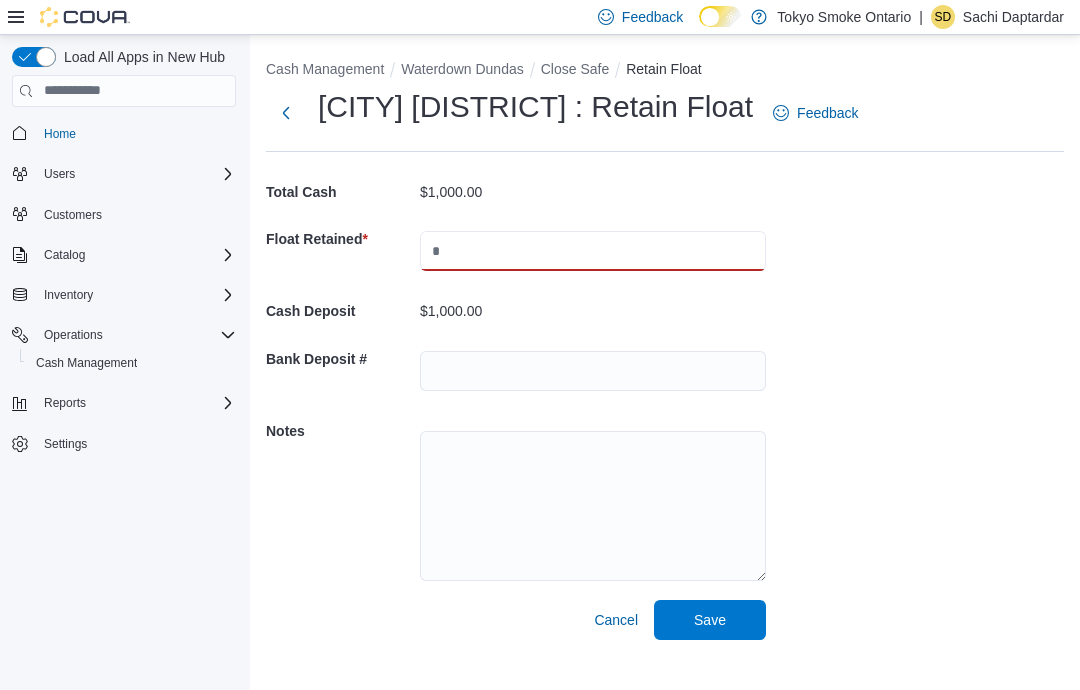 click at bounding box center (593, 251) 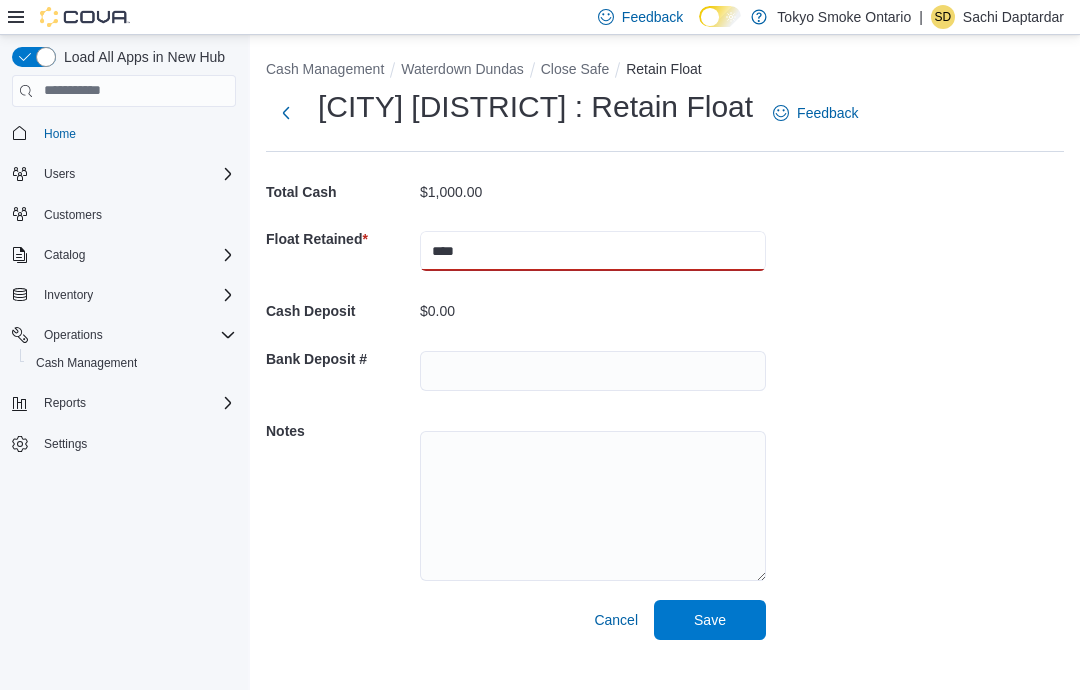 type on "****" 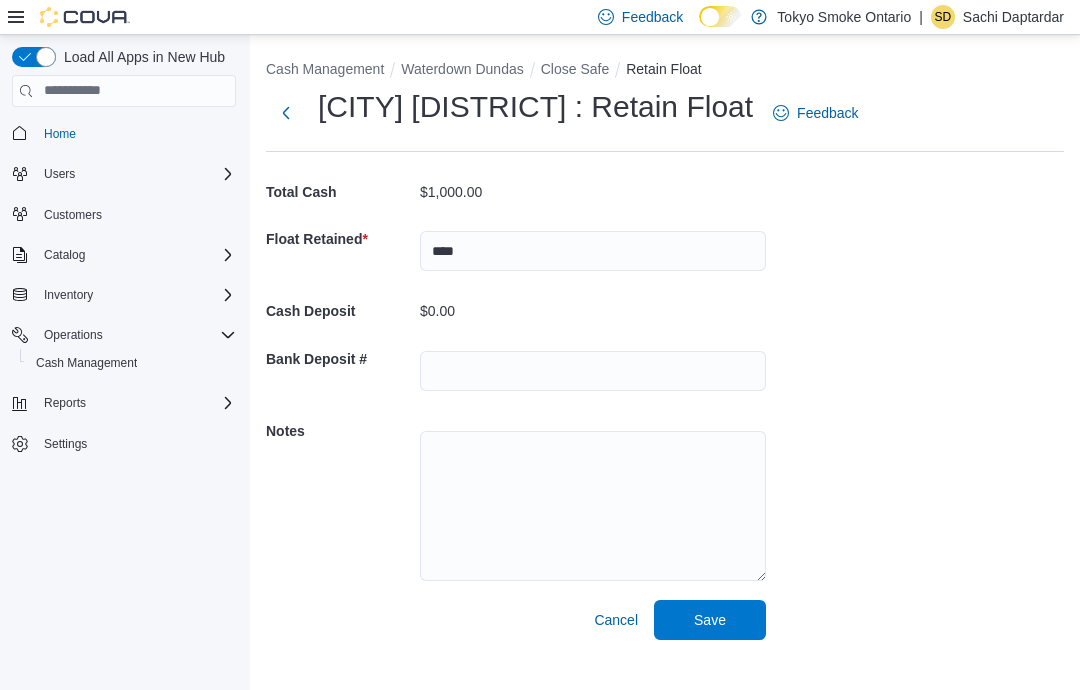 click on "Cash Management [CITY] Close Safe Retain Float Close [CITY] : Retain Float Feedback   Total Cash $1,000.00 Float Retained  * **** Cash Deposit $0.00 Bank Deposit # Notes Cancel Save" at bounding box center [665, 346] 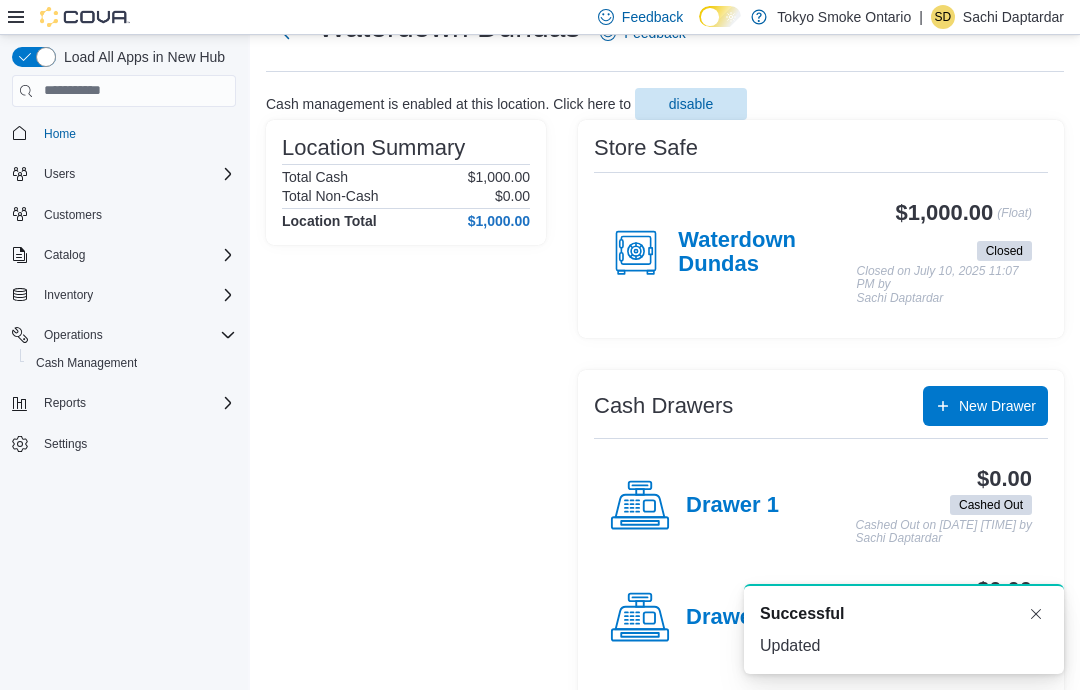 scroll, scrollTop: 0, scrollLeft: 0, axis: both 